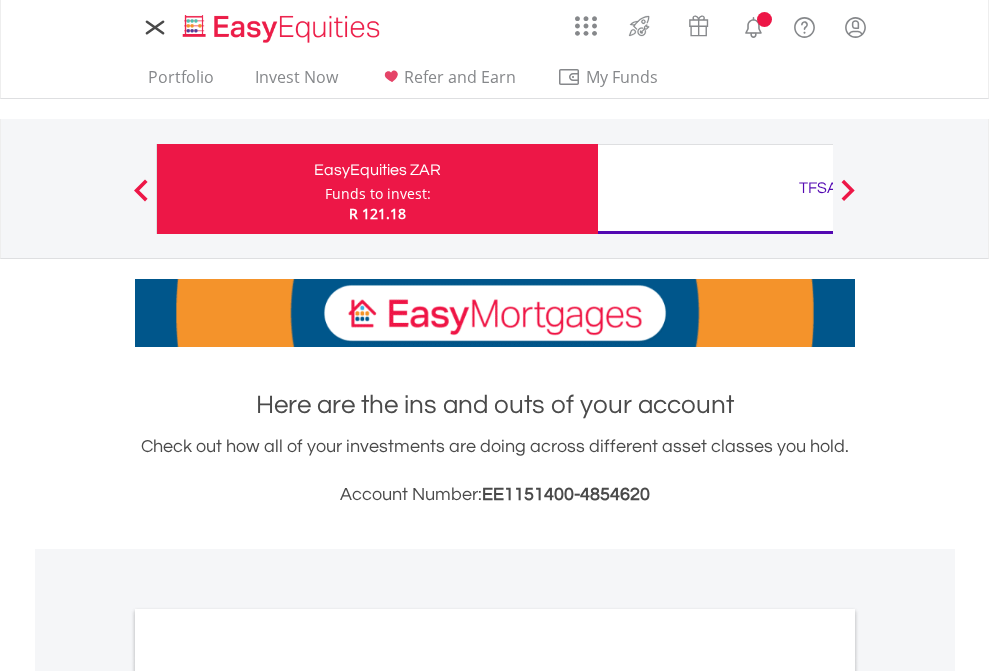 scroll, scrollTop: 0, scrollLeft: 0, axis: both 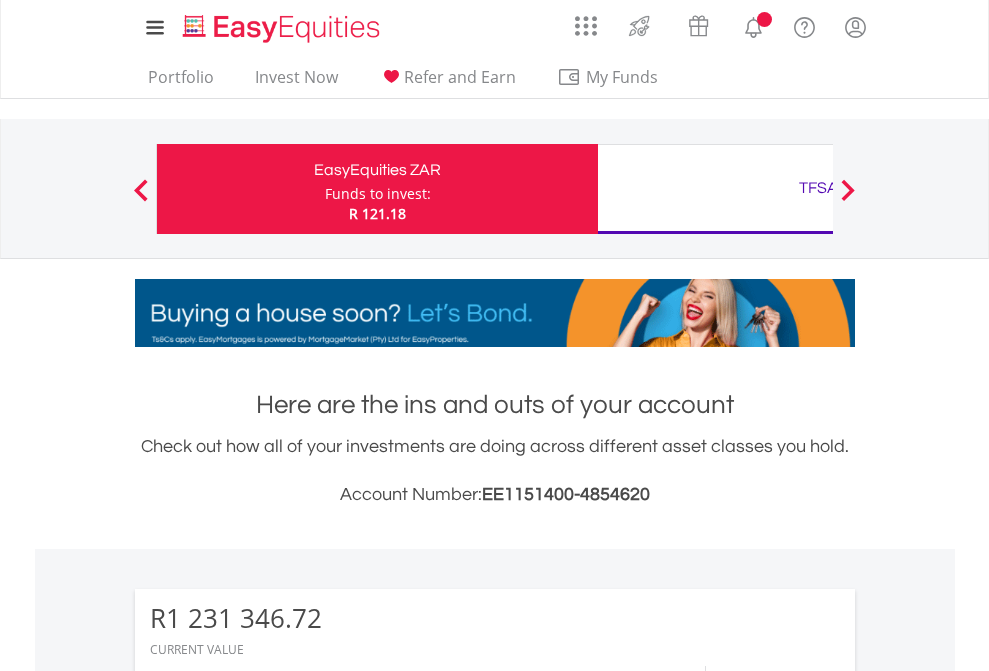 click on "Funds to invest:" at bounding box center [378, 194] 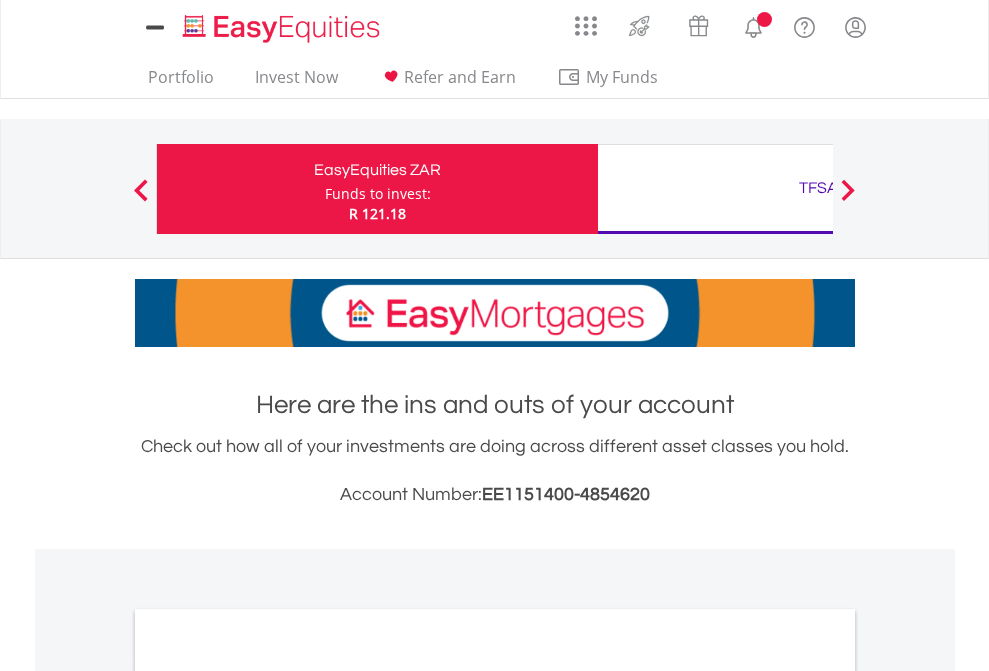 scroll, scrollTop: 0, scrollLeft: 0, axis: both 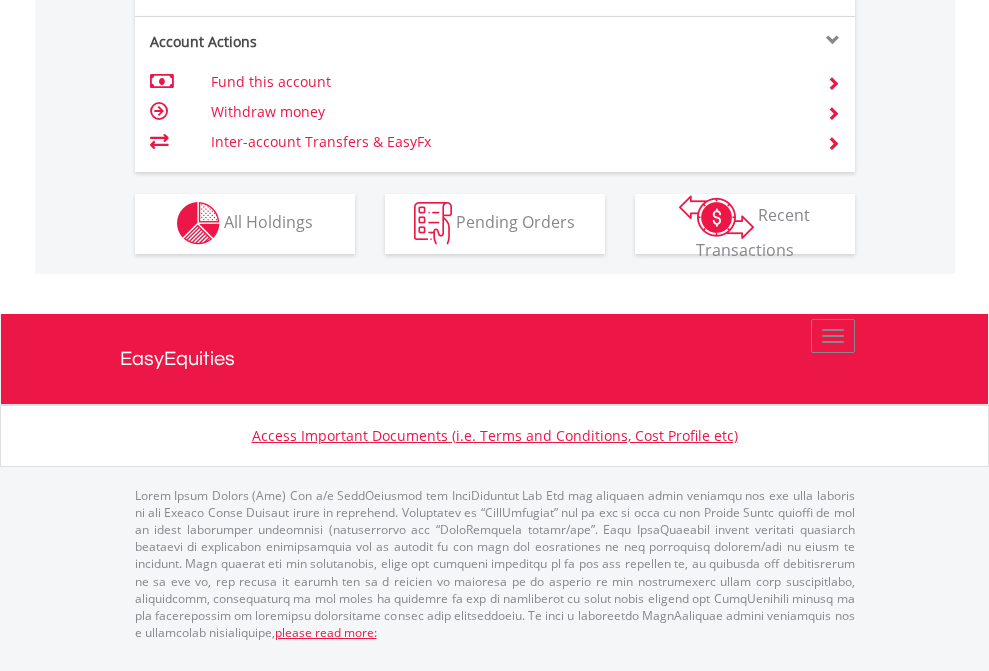 click on "Investment types" at bounding box center (706, -337) 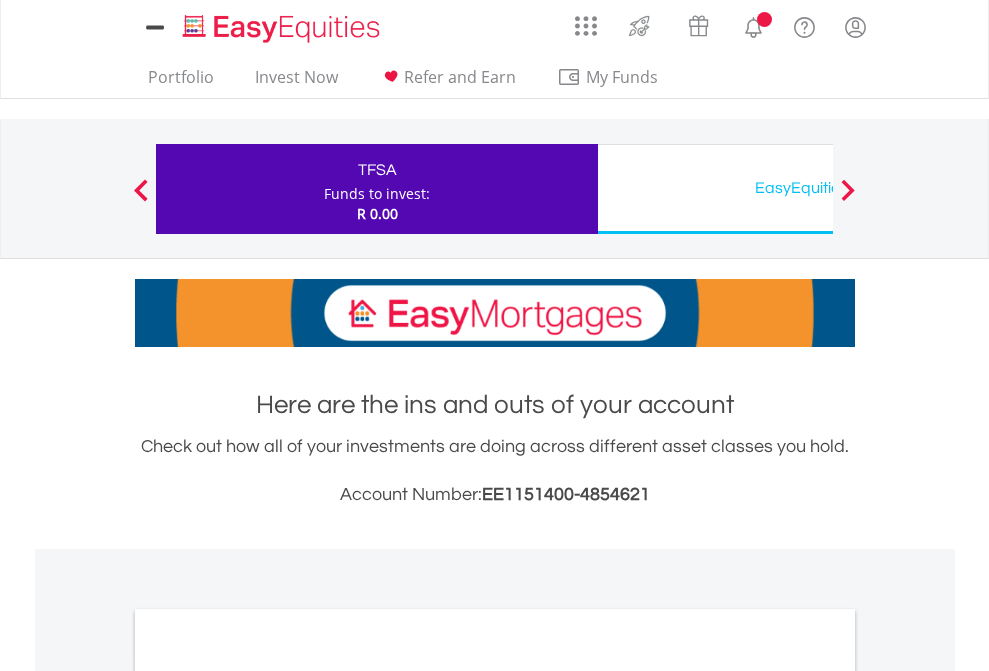 scroll, scrollTop: 0, scrollLeft: 0, axis: both 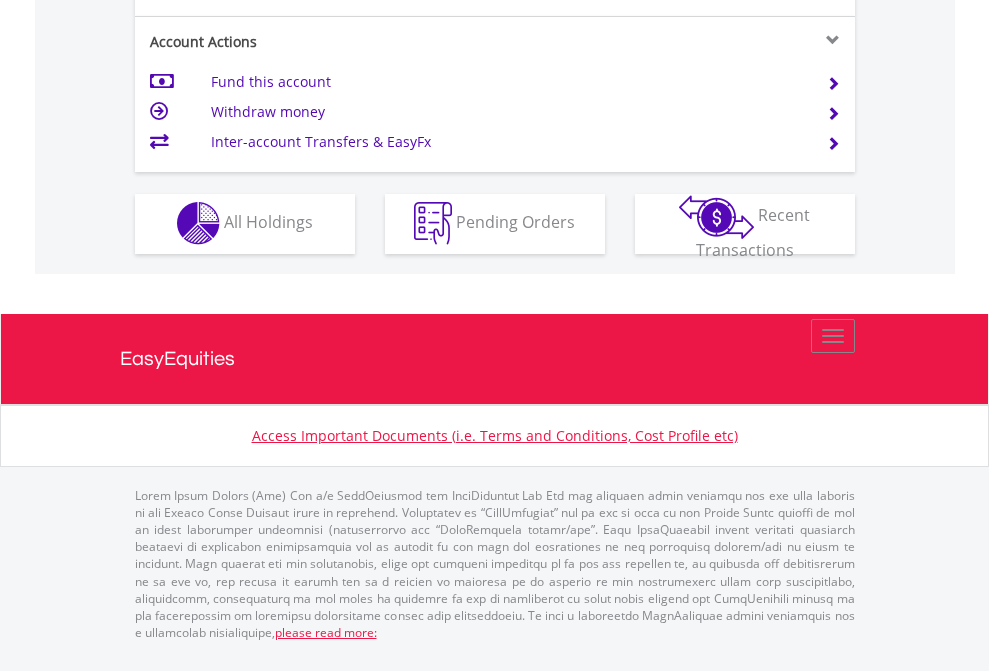 click on "Investment types" at bounding box center (706, -353) 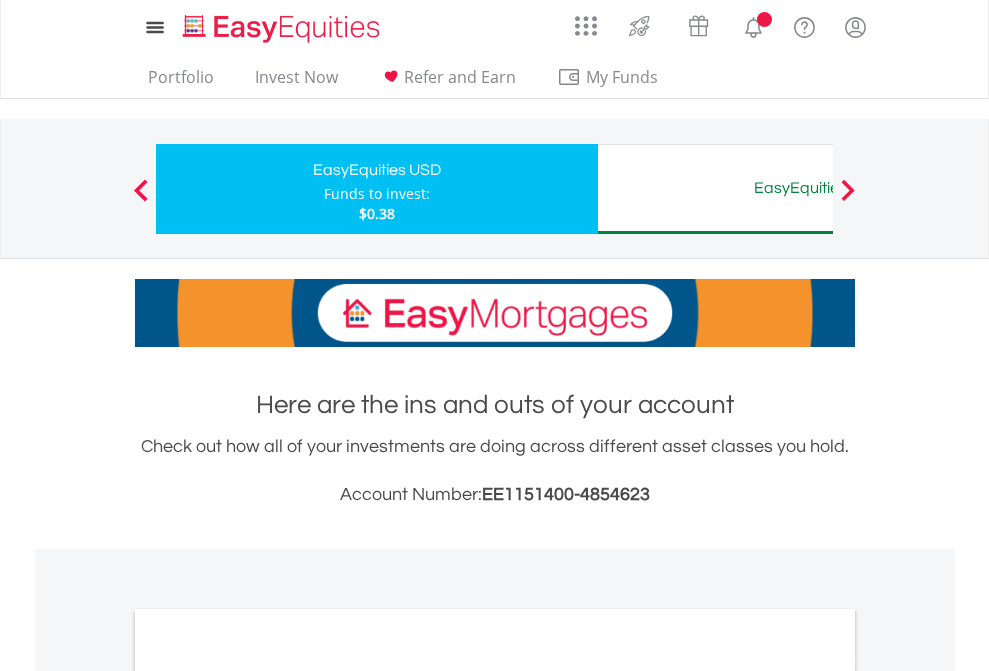 scroll, scrollTop: 0, scrollLeft: 0, axis: both 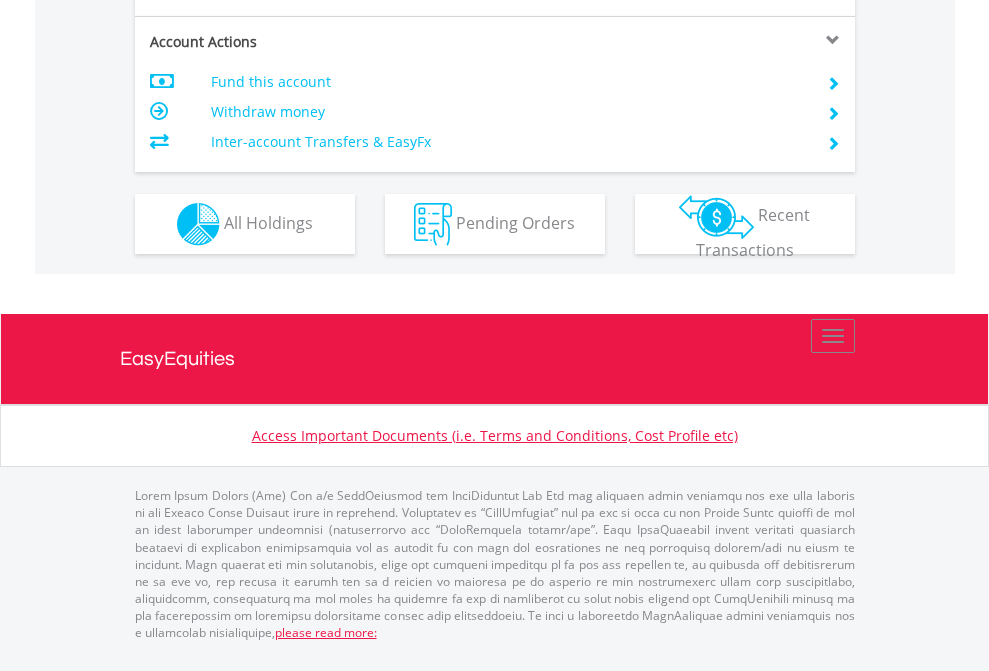 click on "Investment types" at bounding box center (706, -337) 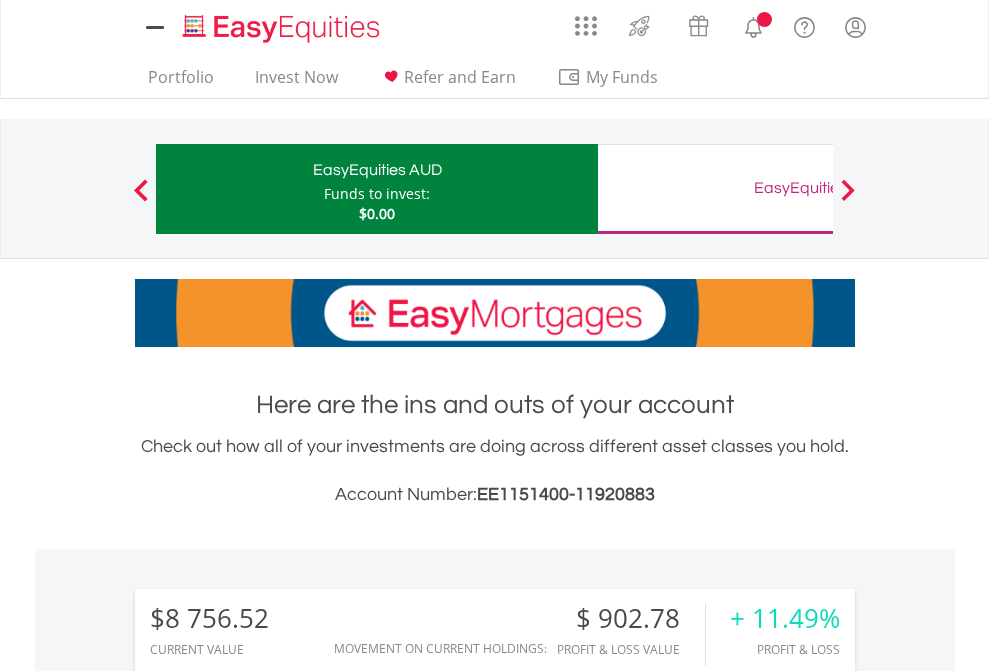 scroll, scrollTop: 0, scrollLeft: 0, axis: both 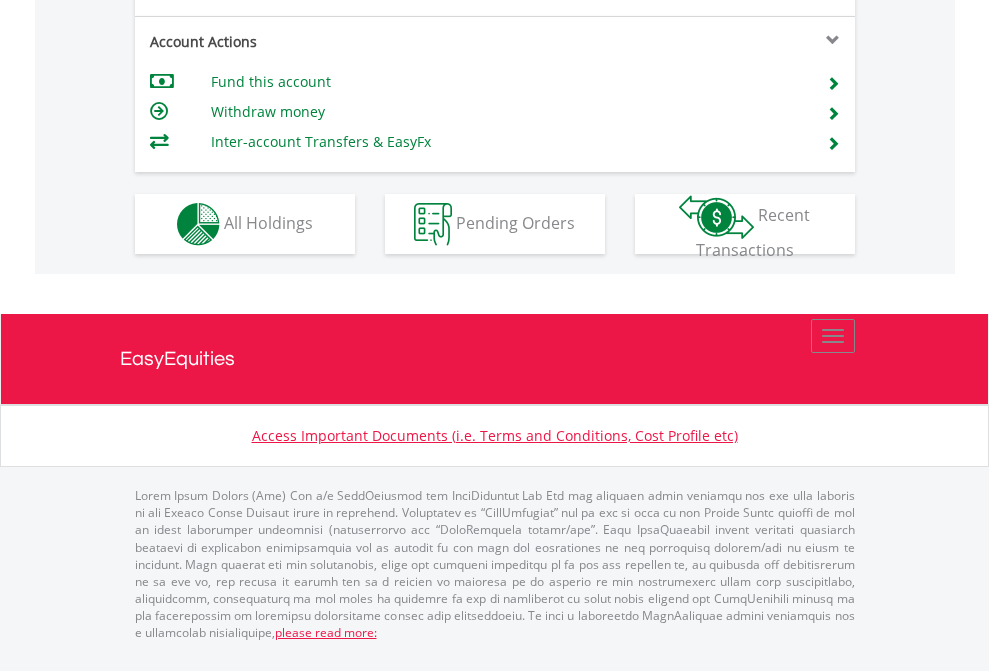 click on "Investment types" at bounding box center (706, -337) 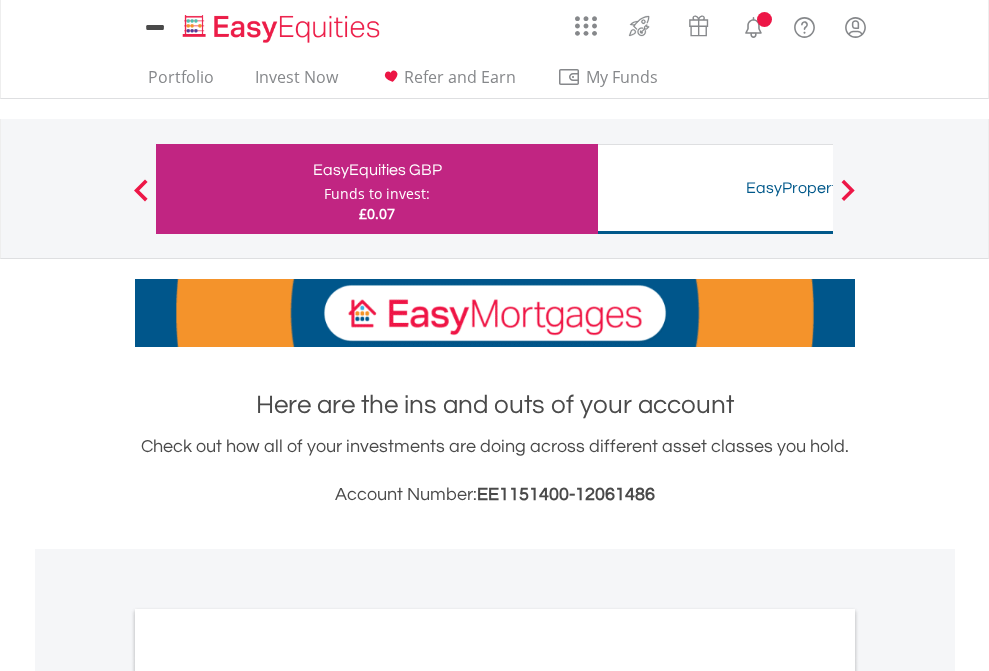 scroll, scrollTop: 0, scrollLeft: 0, axis: both 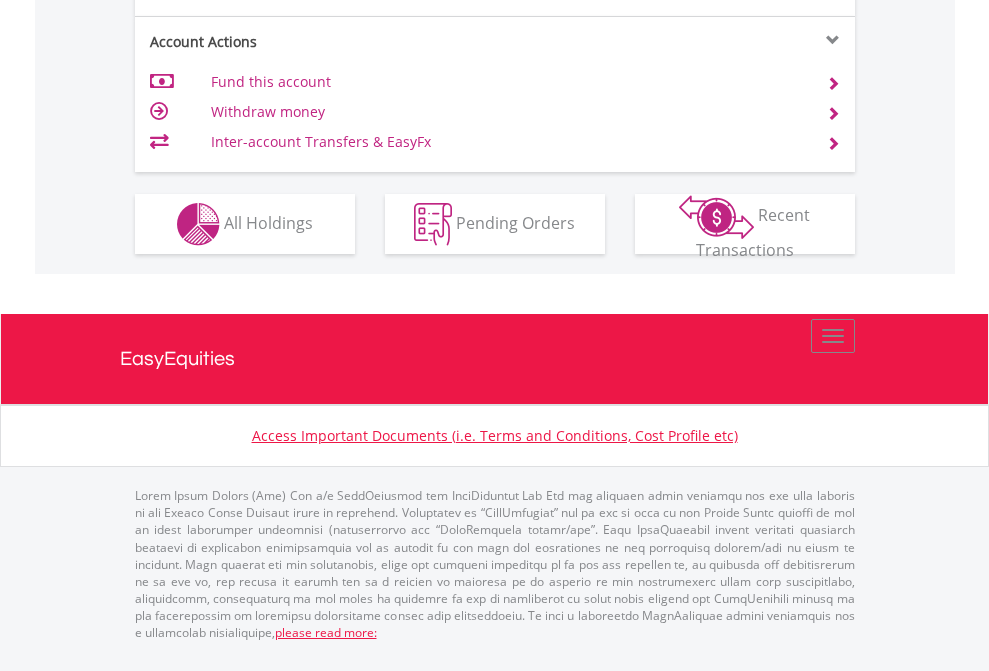 click on "Investment types" at bounding box center [706, -337] 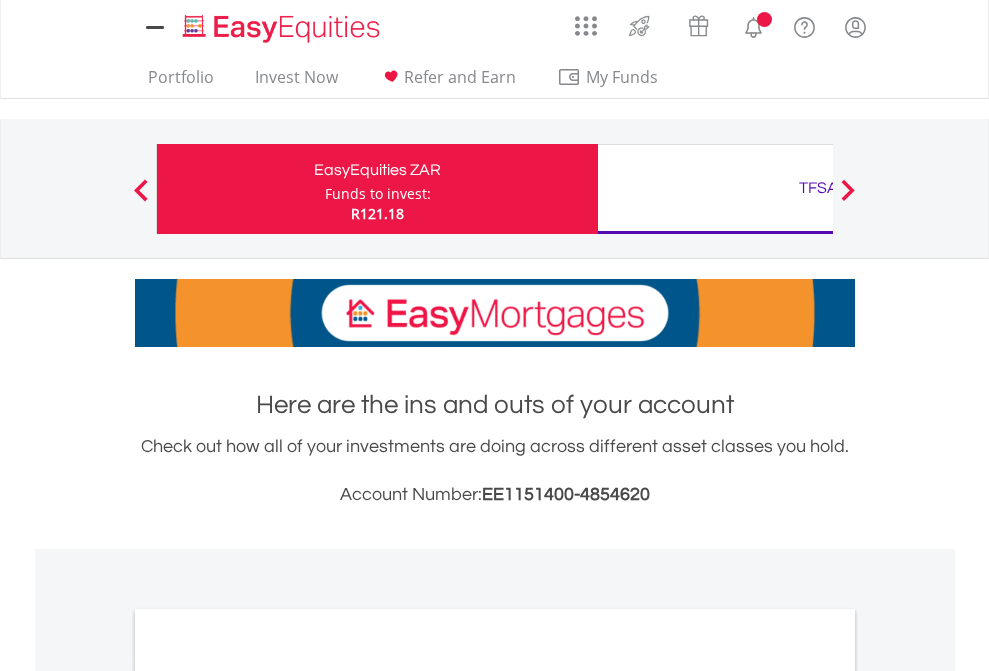 scroll, scrollTop: 0, scrollLeft: 0, axis: both 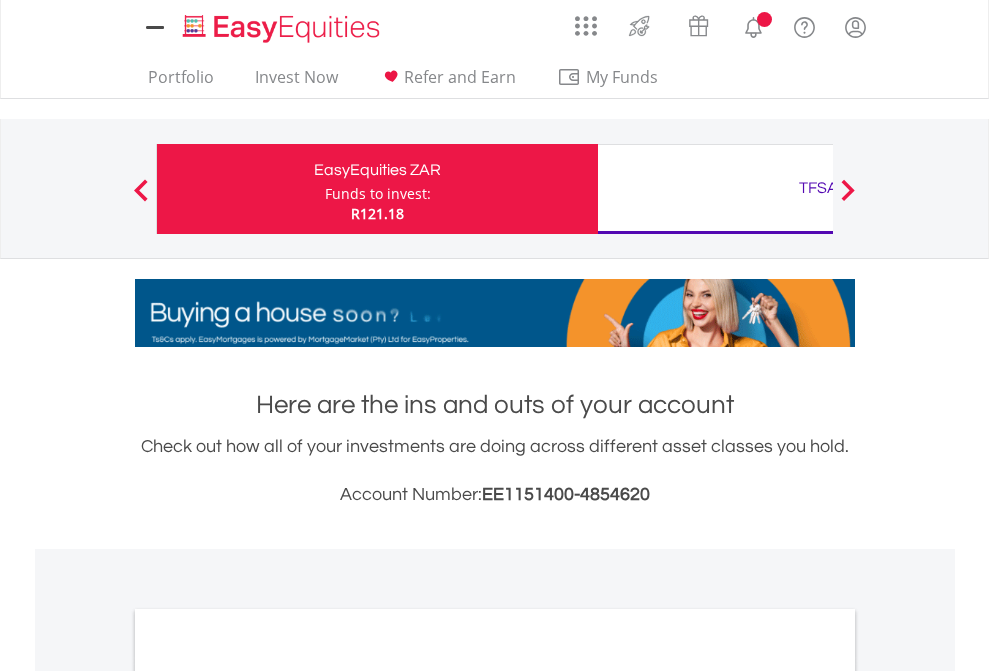 click on "All Holdings" at bounding box center (268, 1096) 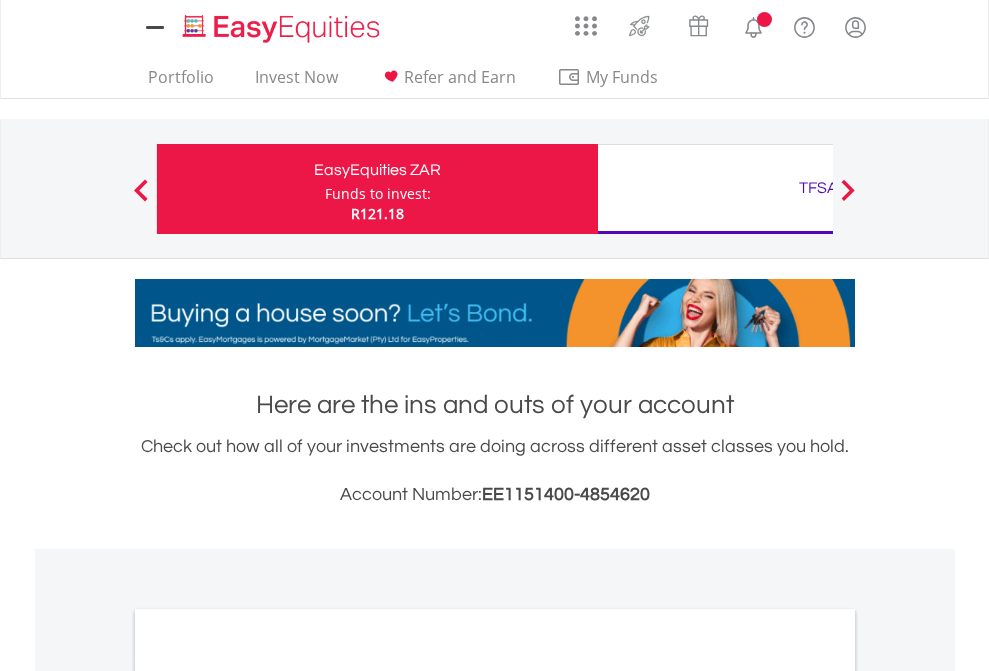 scroll, scrollTop: 1202, scrollLeft: 0, axis: vertical 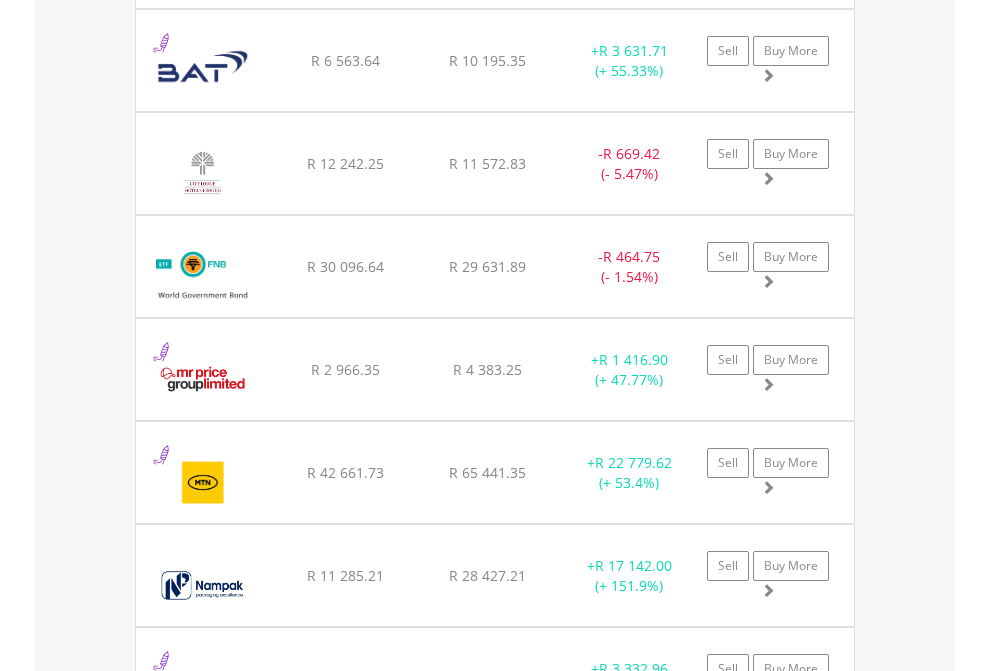 click on "TFSA" at bounding box center (818, -2196) 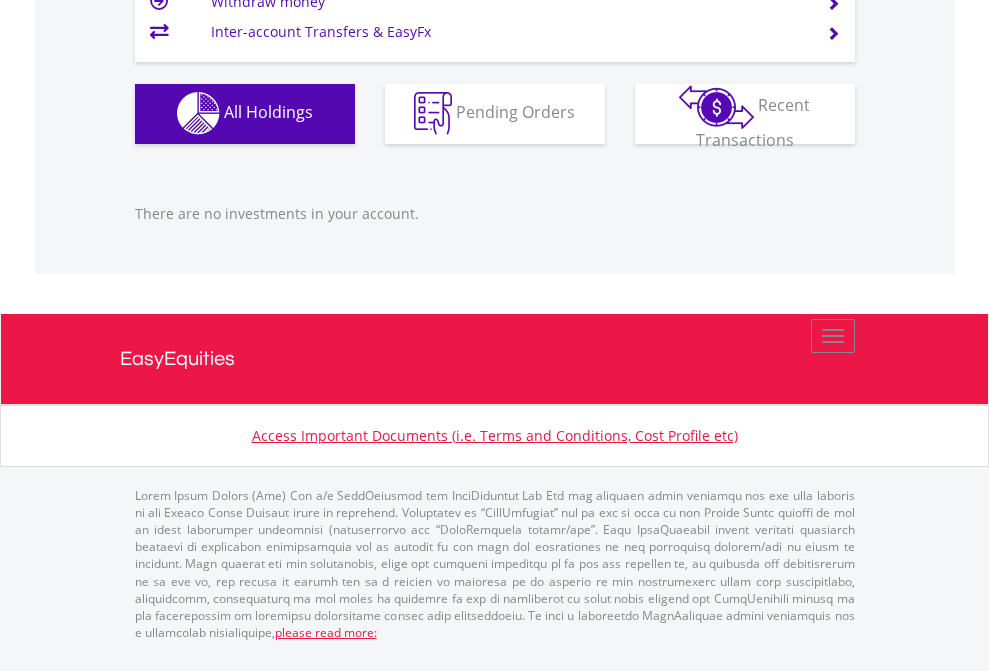 scroll, scrollTop: 1980, scrollLeft: 0, axis: vertical 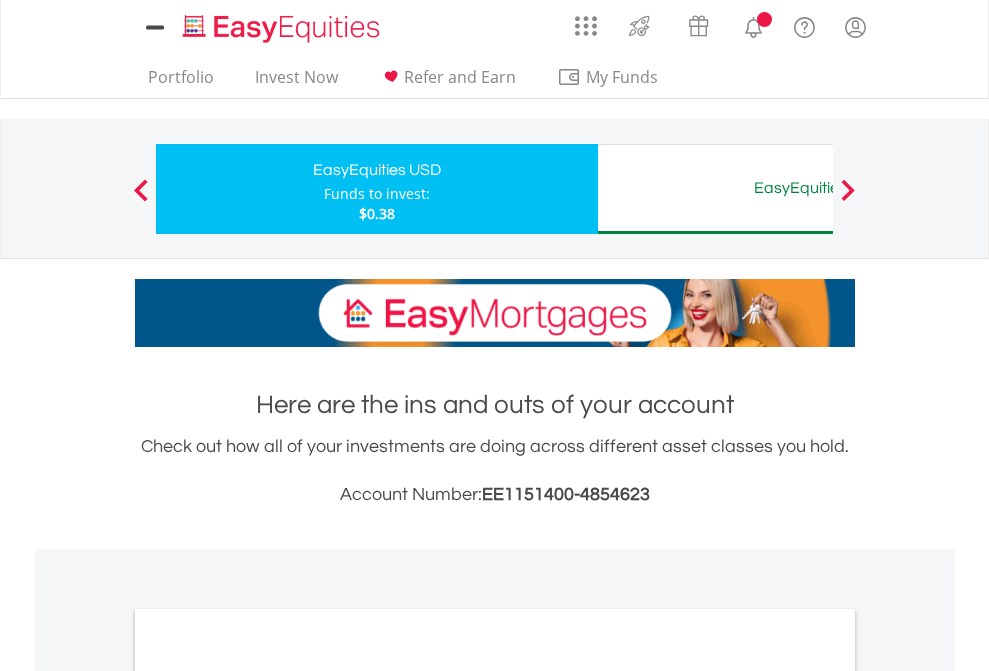 click on "All Holdings" at bounding box center [268, 1096] 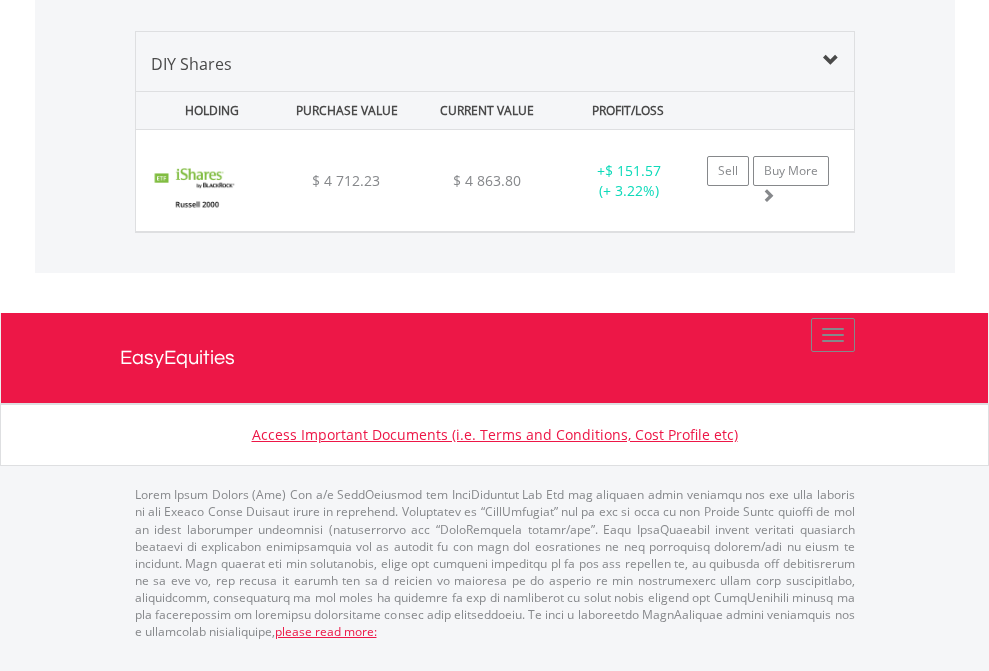 scroll, scrollTop: 2225, scrollLeft: 0, axis: vertical 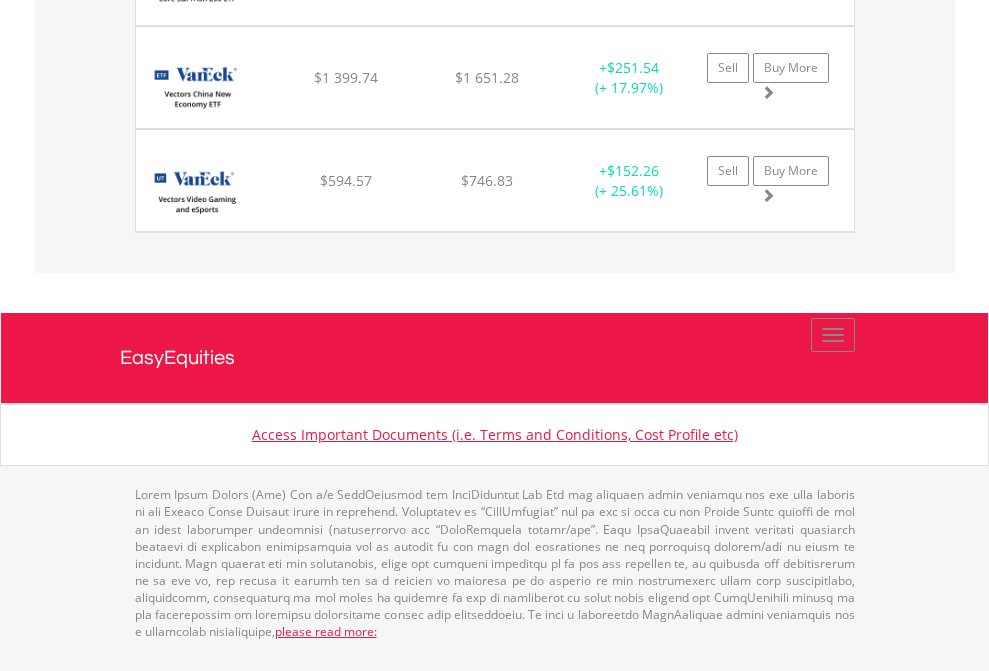 click on "EasyEquities GBP" at bounding box center (818, -1648) 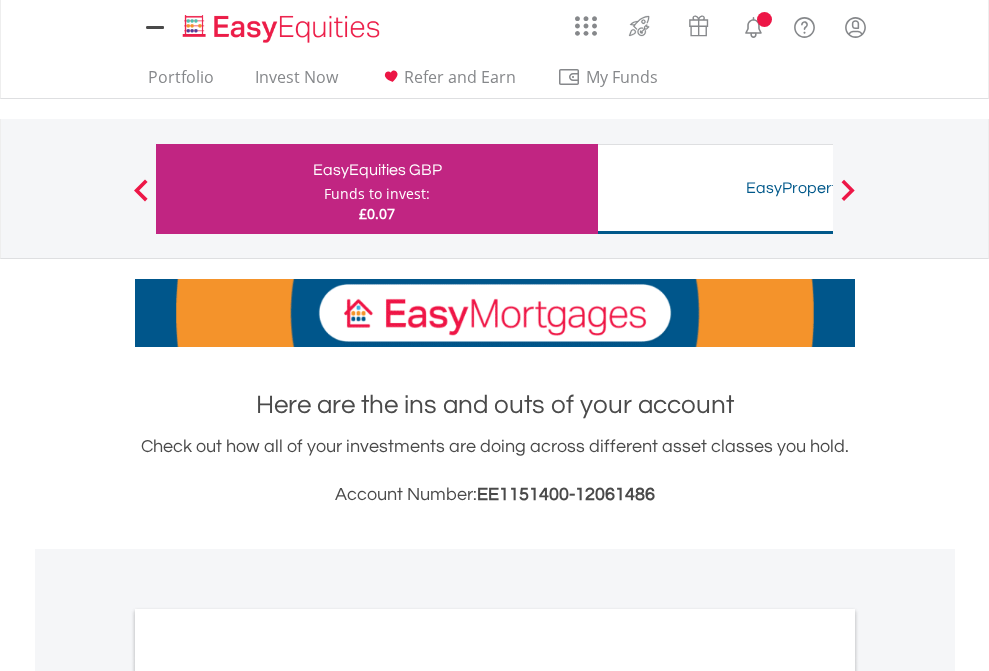 scroll, scrollTop: 0, scrollLeft: 0, axis: both 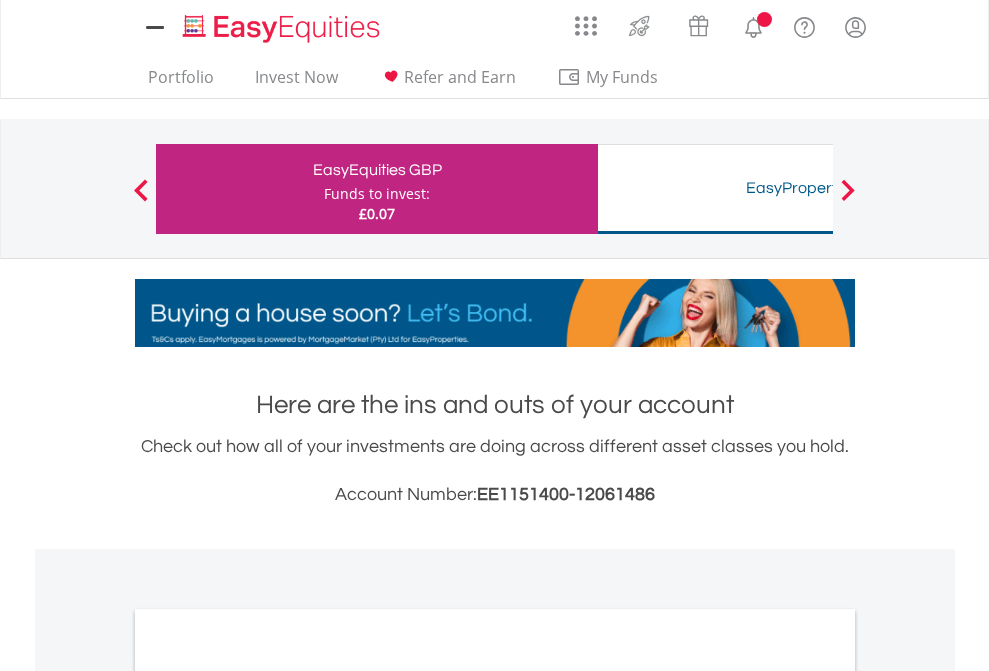 click on "All Holdings" at bounding box center (268, 1096) 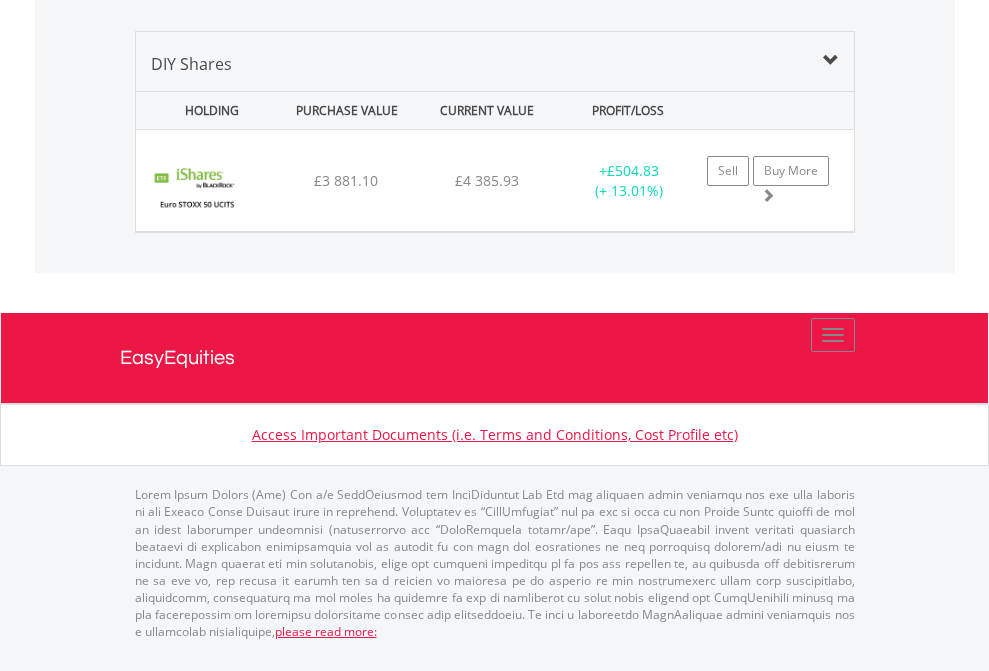 scroll, scrollTop: 2225, scrollLeft: 0, axis: vertical 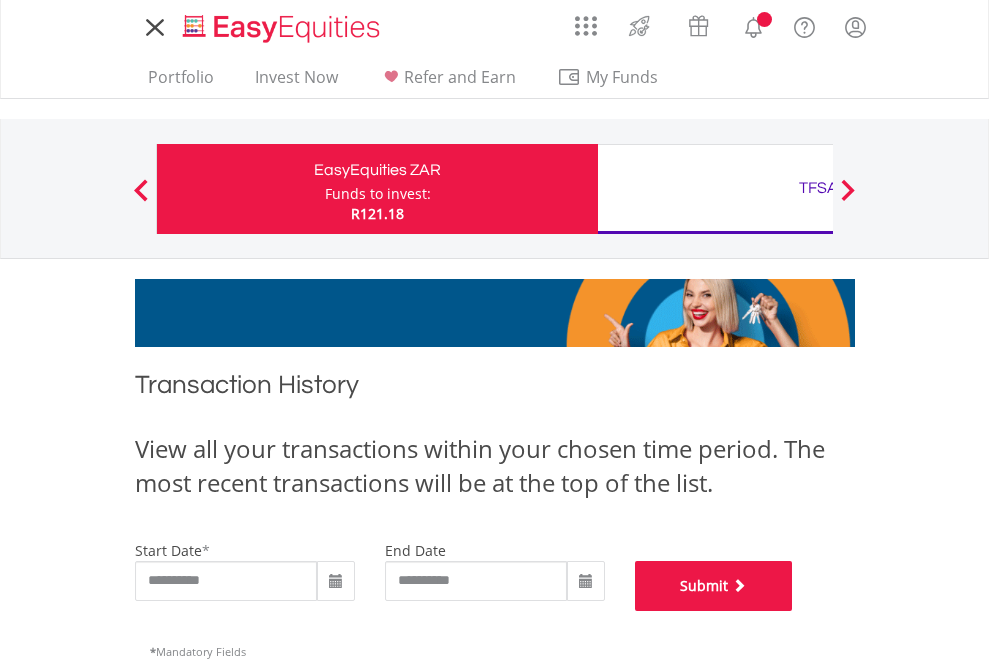 click on "Submit" at bounding box center (714, 586) 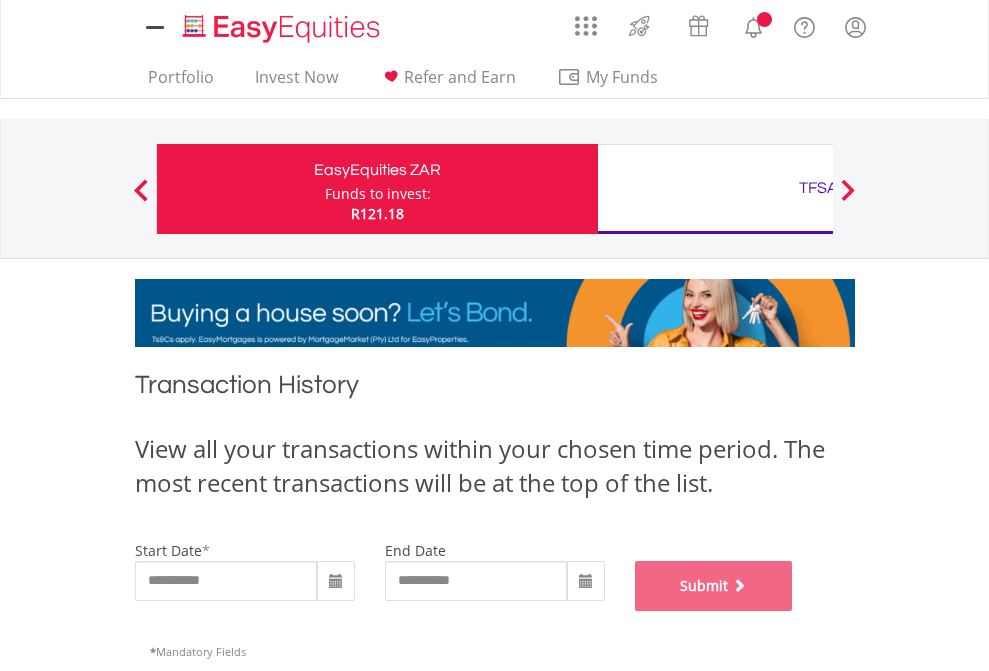 scroll, scrollTop: 811, scrollLeft: 0, axis: vertical 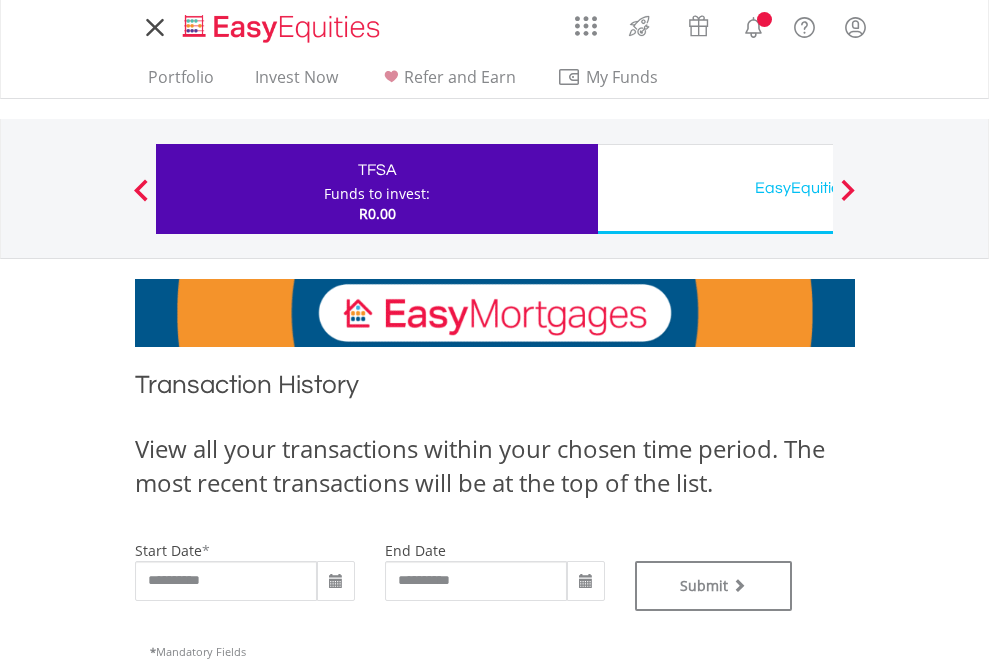 type on "**********" 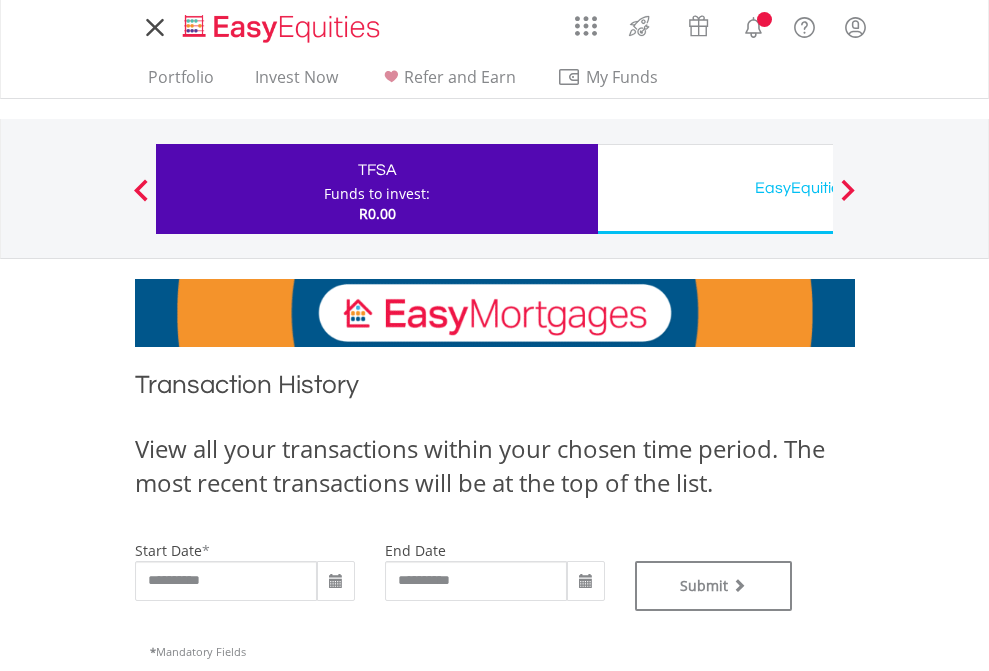 type on "**********" 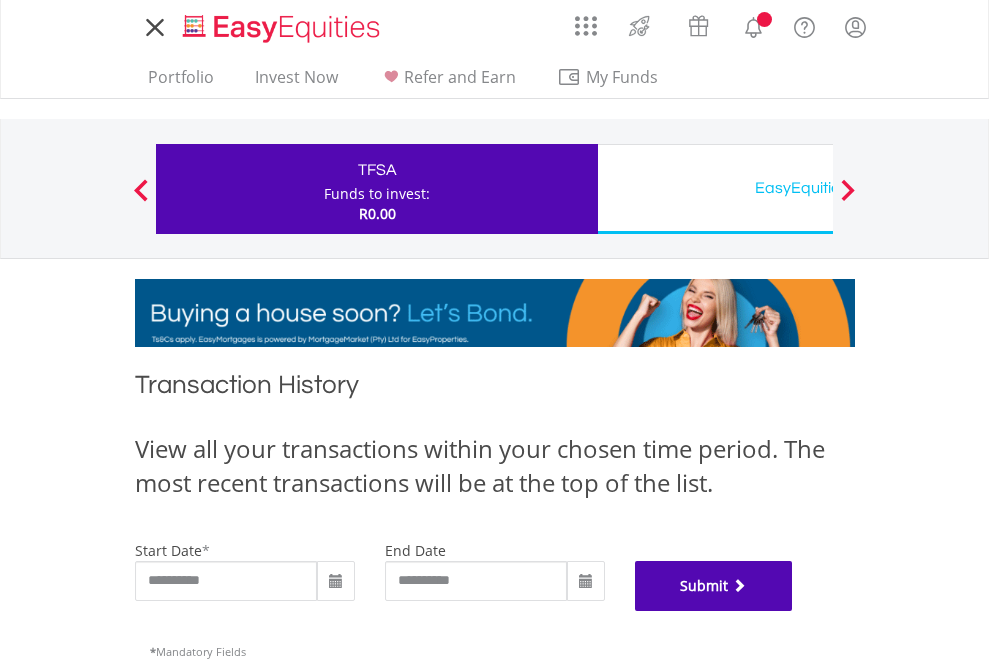 click on "Submit" at bounding box center [714, 586] 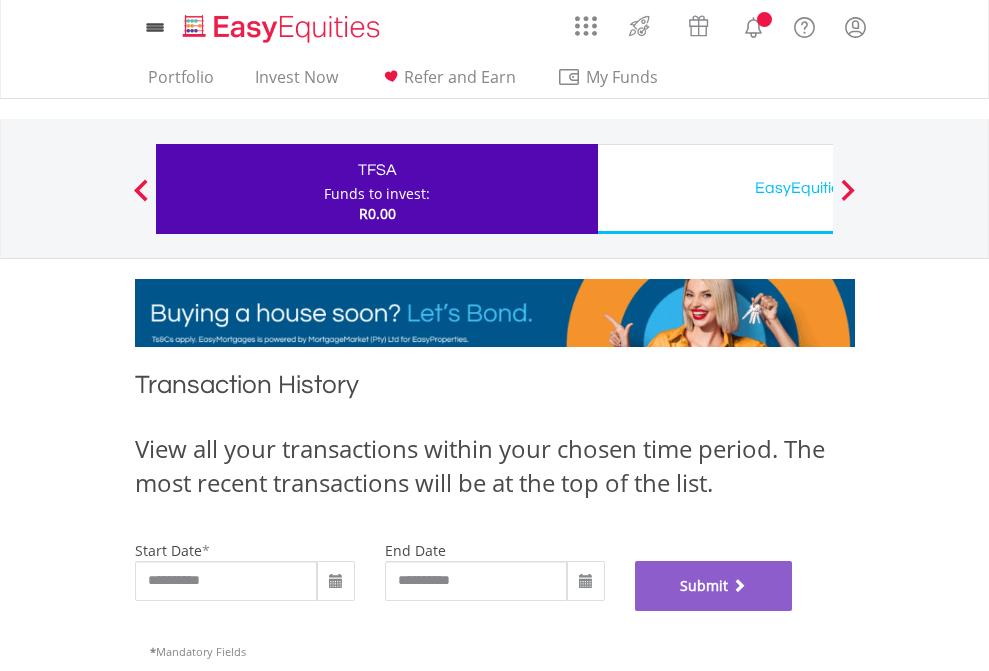 scroll, scrollTop: 811, scrollLeft: 0, axis: vertical 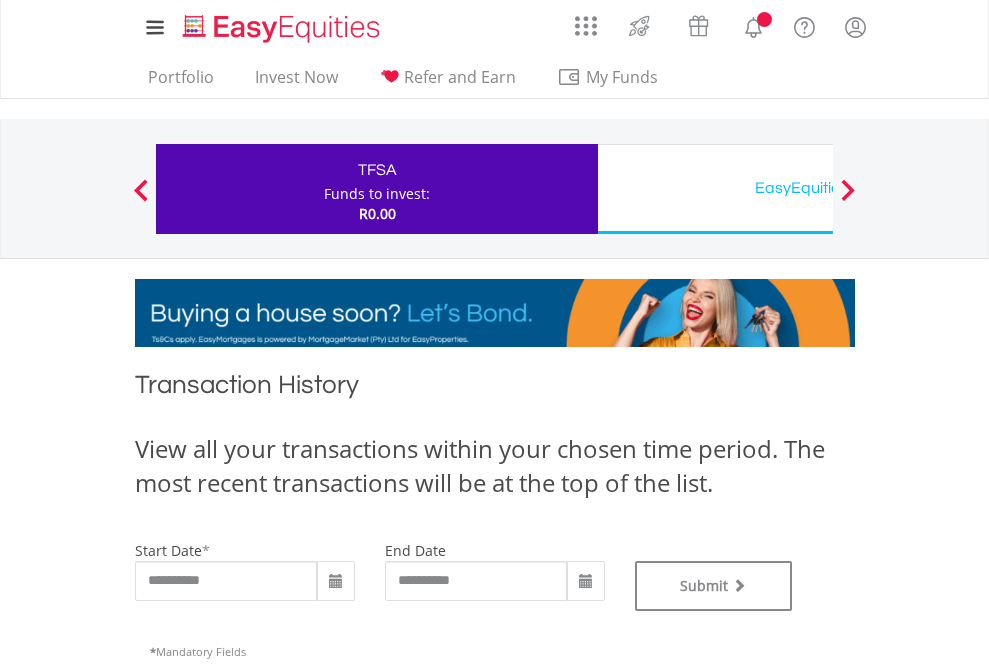 click on "EasyEquities USD" at bounding box center [818, 188] 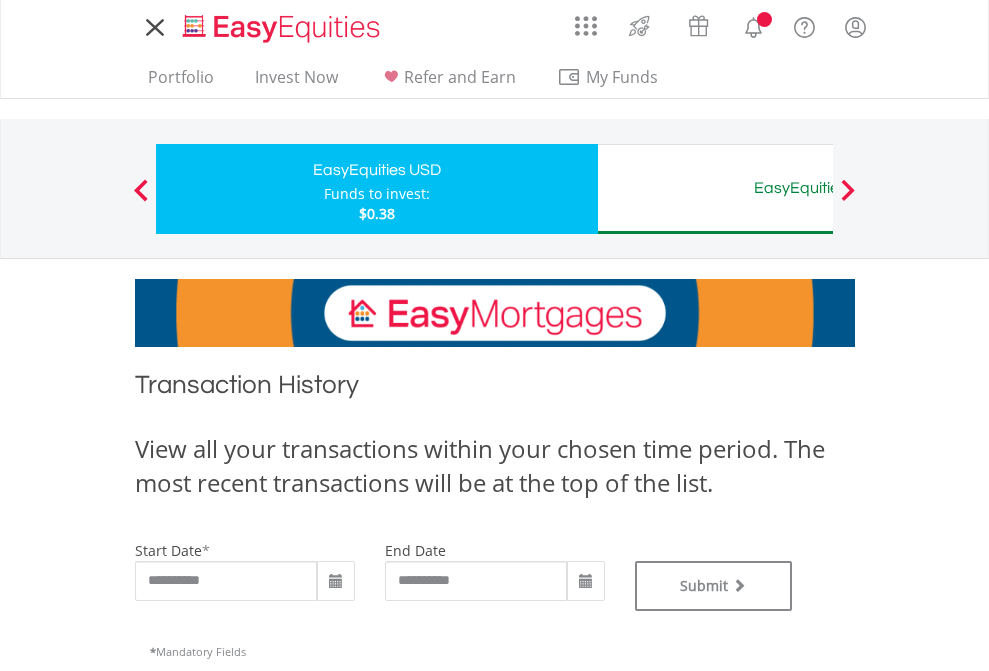 scroll, scrollTop: 0, scrollLeft: 0, axis: both 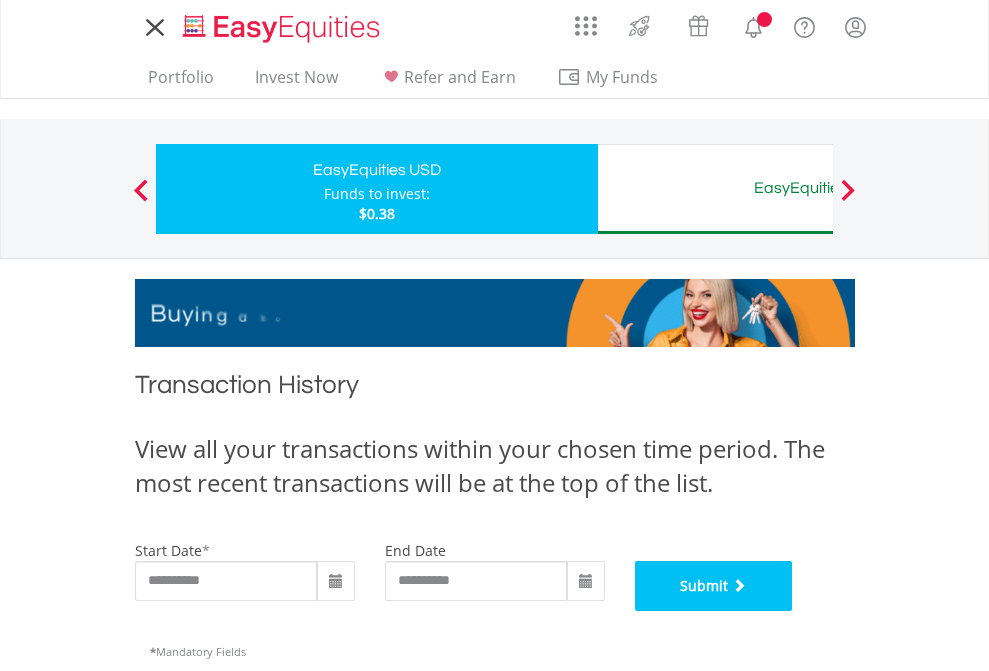 click on "Submit" at bounding box center [714, 586] 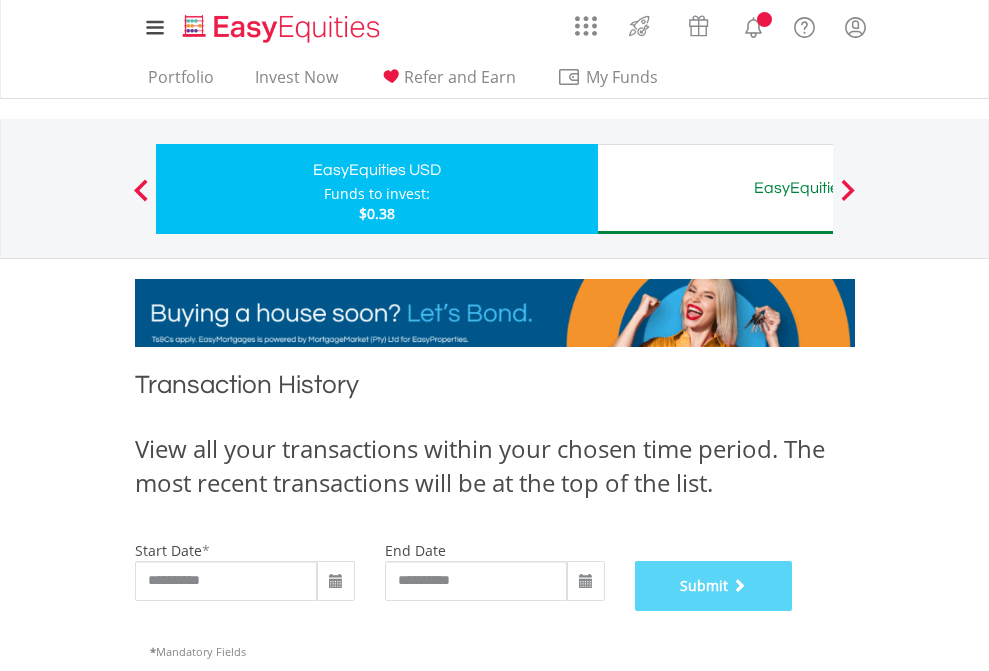 scroll, scrollTop: 811, scrollLeft: 0, axis: vertical 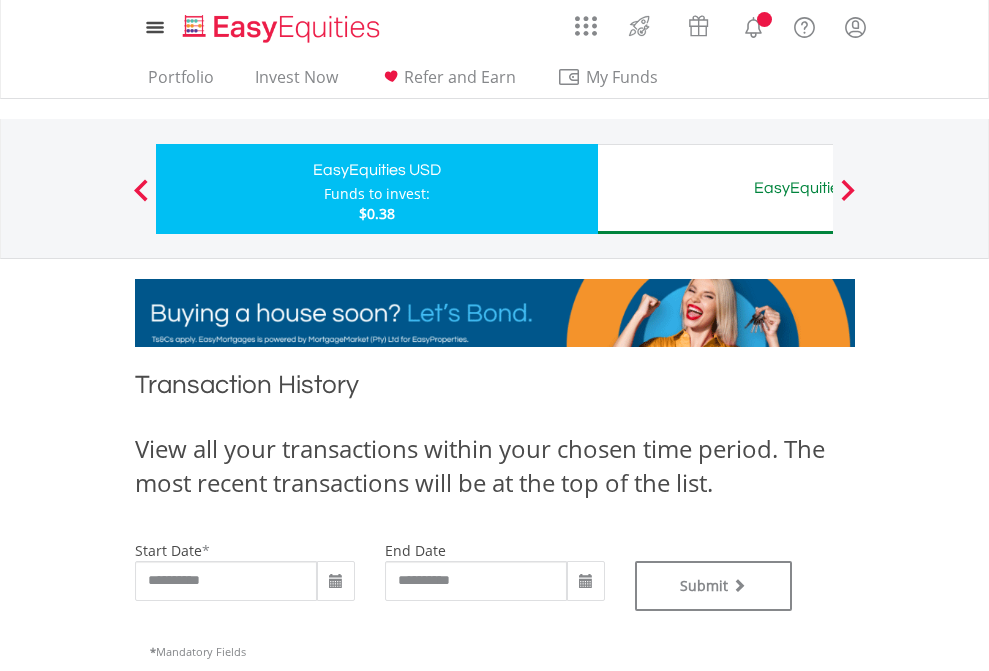 click on "EasyEquities AUD" at bounding box center (818, 188) 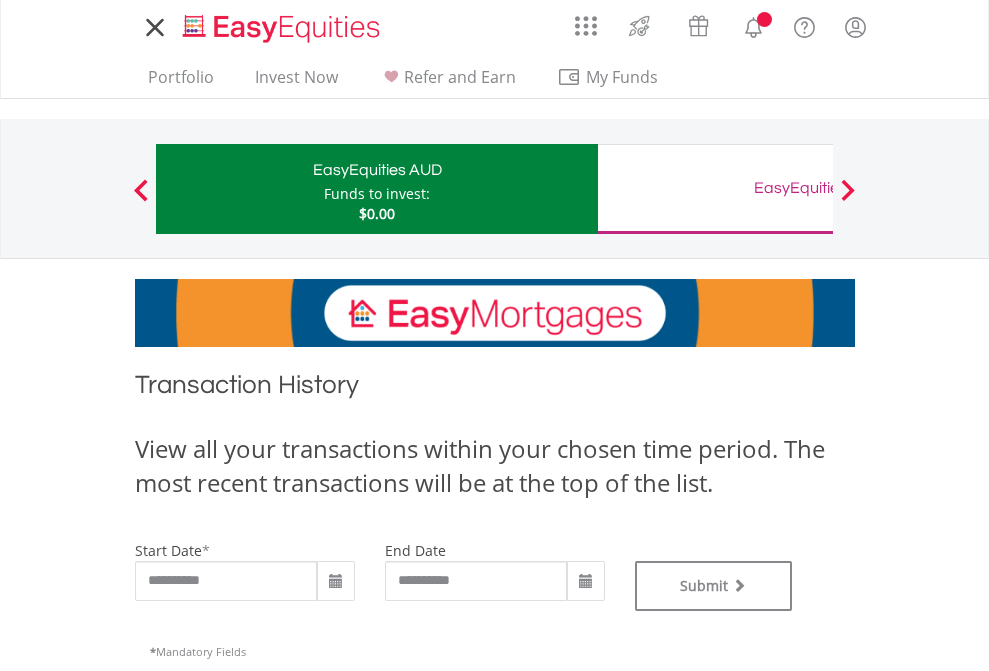 scroll, scrollTop: 0, scrollLeft: 0, axis: both 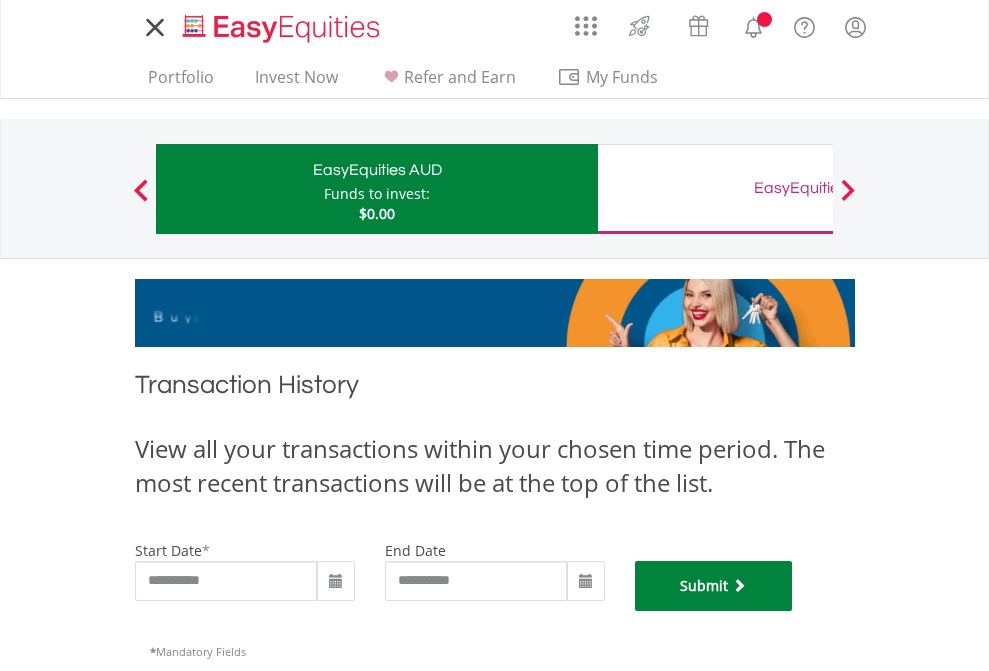click on "Submit" at bounding box center (714, 586) 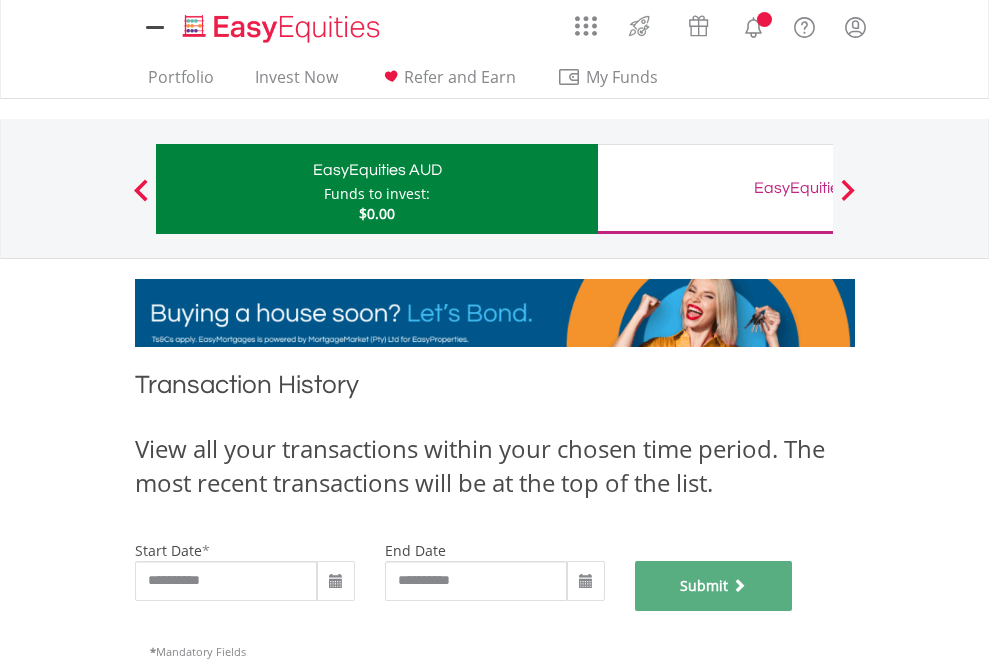 scroll, scrollTop: 811, scrollLeft: 0, axis: vertical 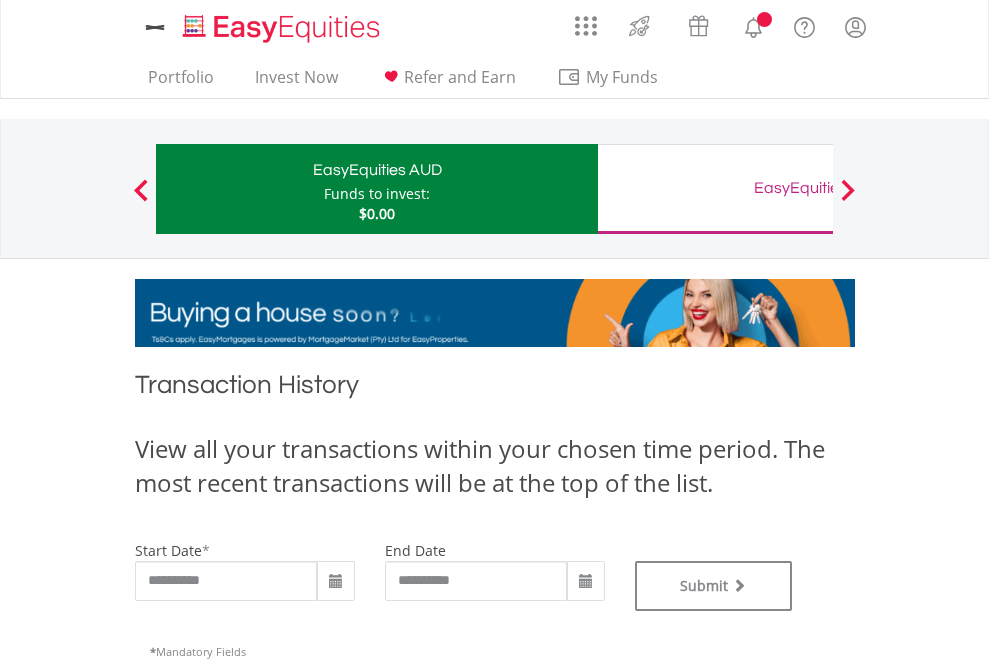 click on "EasyEquities GBP" at bounding box center [818, 188] 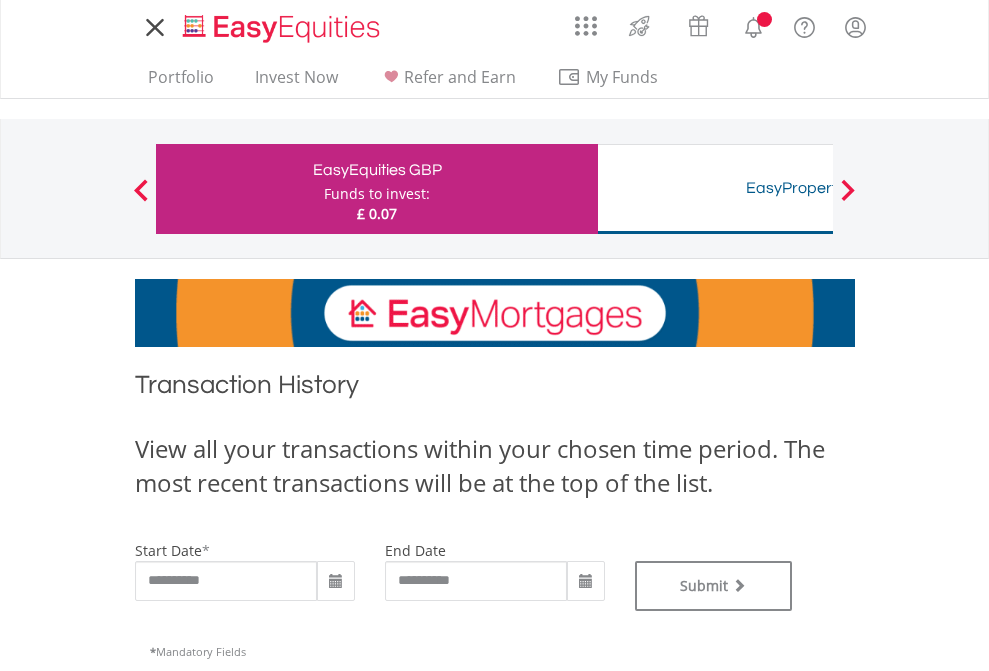 scroll, scrollTop: 0, scrollLeft: 0, axis: both 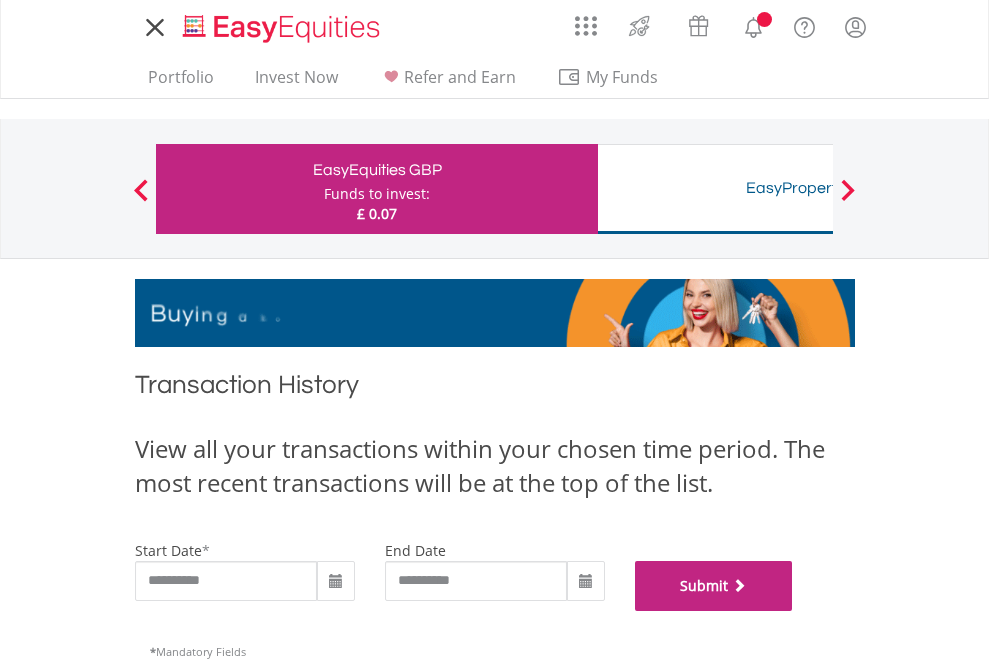 click on "Submit" at bounding box center (714, 586) 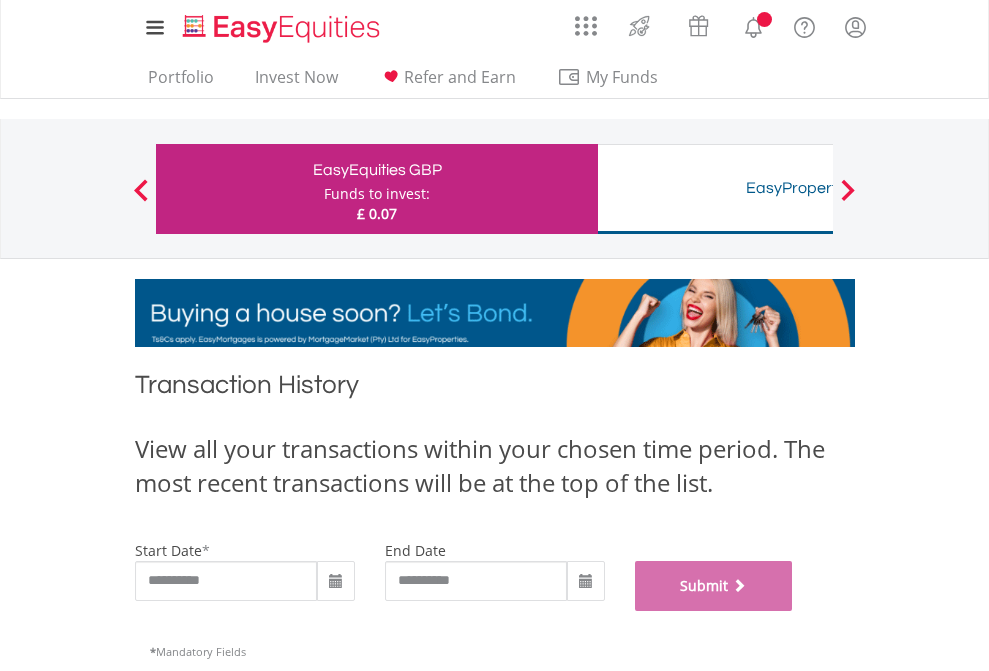 scroll, scrollTop: 811, scrollLeft: 0, axis: vertical 